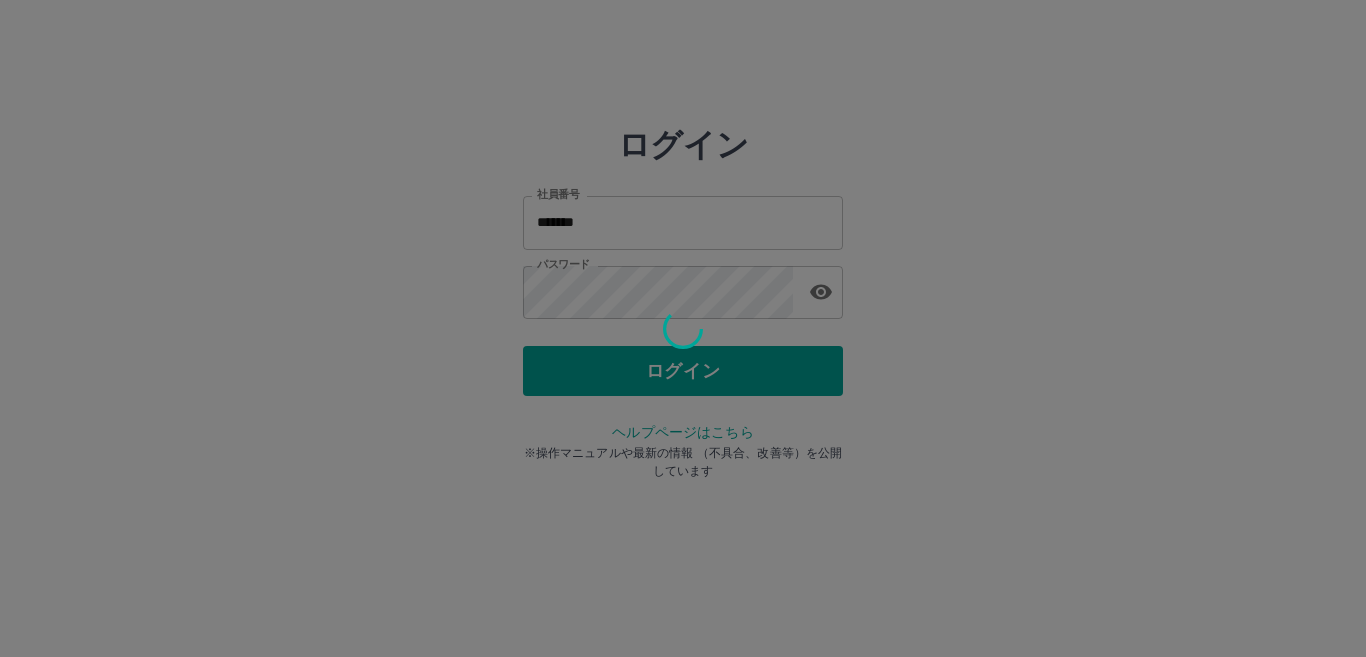 scroll, scrollTop: 0, scrollLeft: 0, axis: both 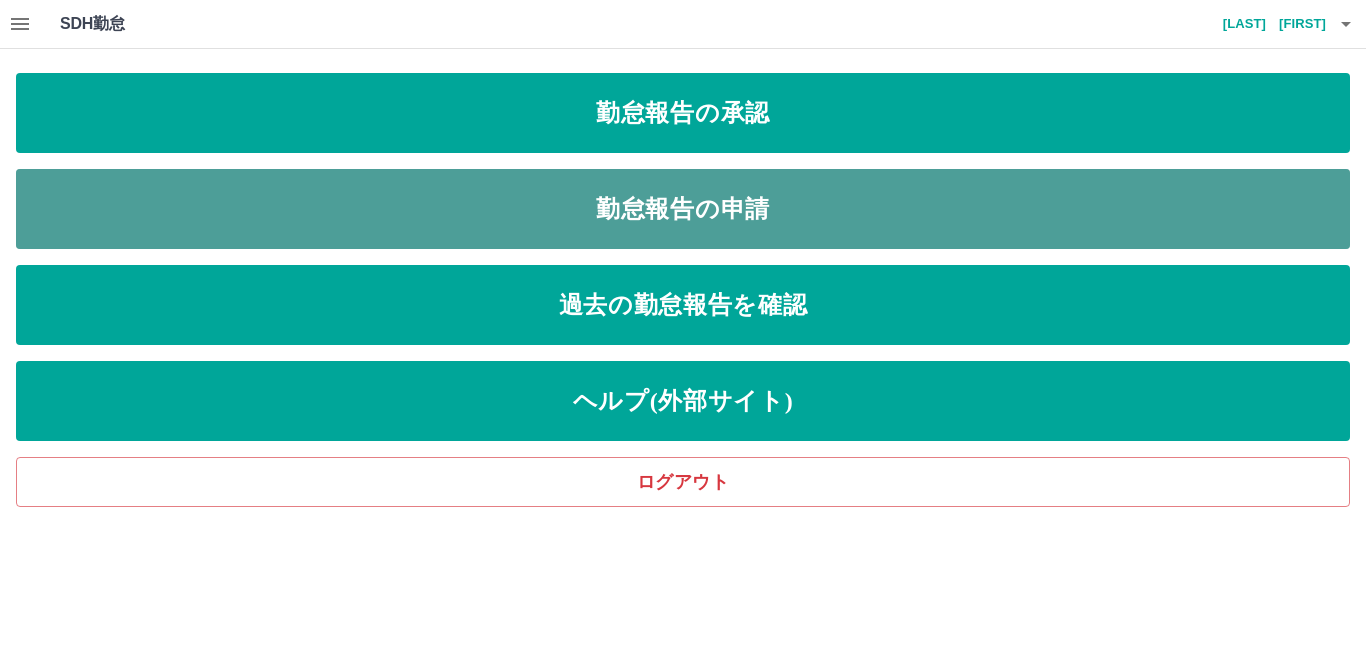 click on "勤怠報告の申請" at bounding box center (683, 209) 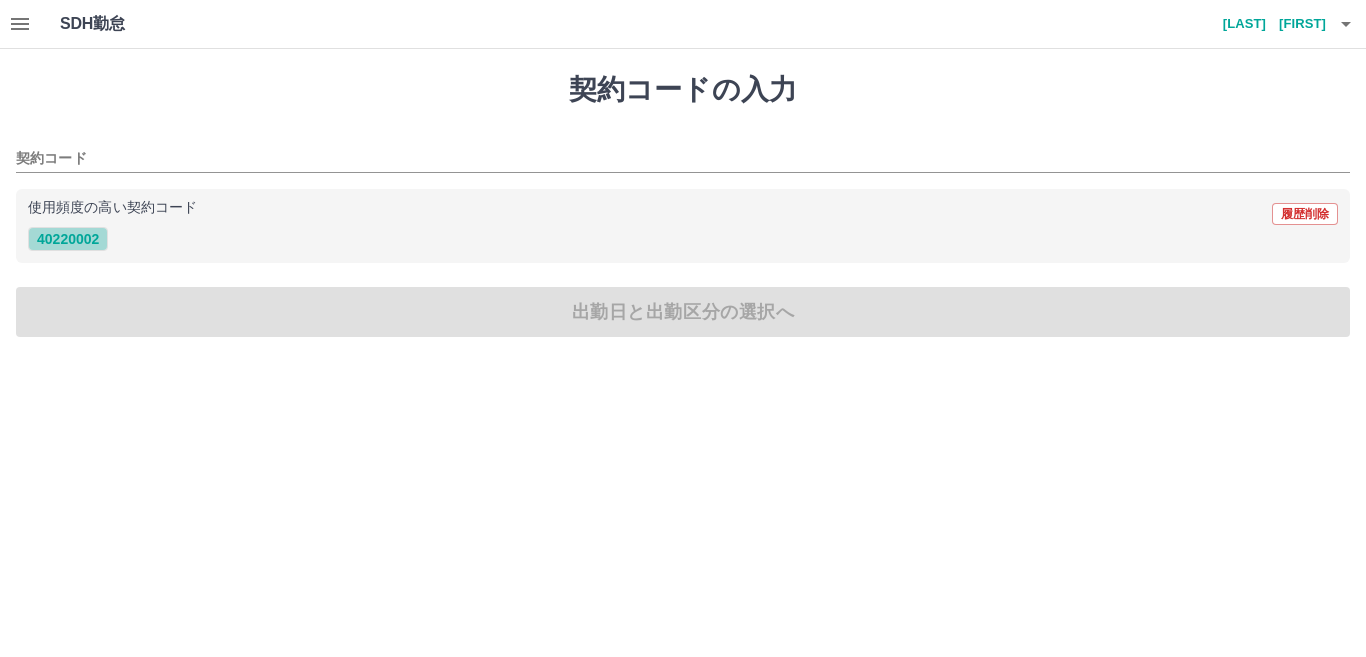 click on "40220002" at bounding box center [68, 239] 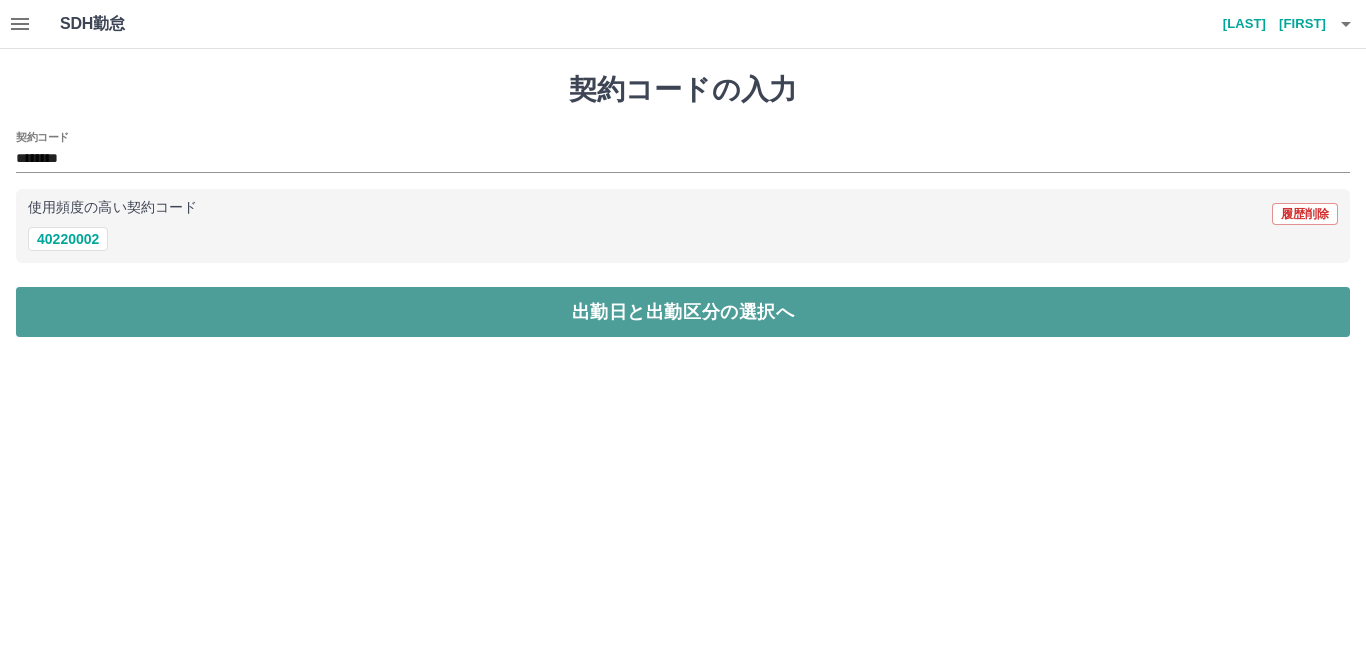 click on "出勤日と出勤区分の選択へ" at bounding box center [683, 312] 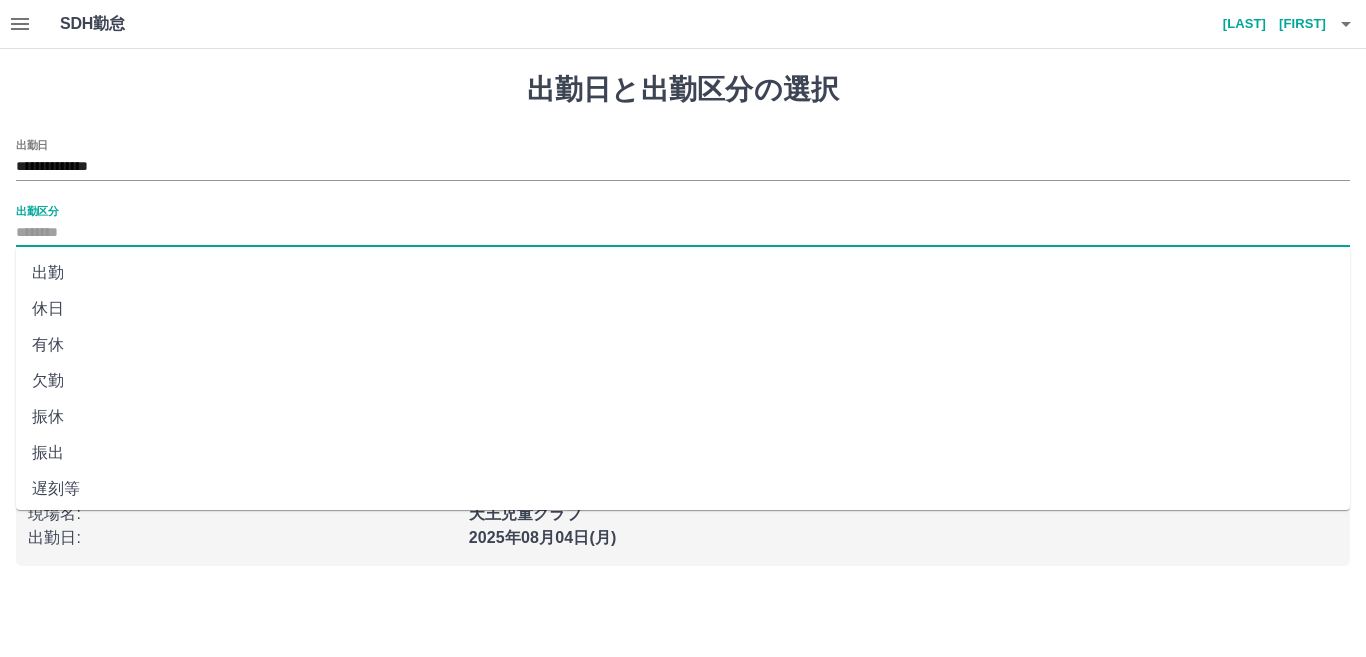 click on "出勤区分" at bounding box center (683, 233) 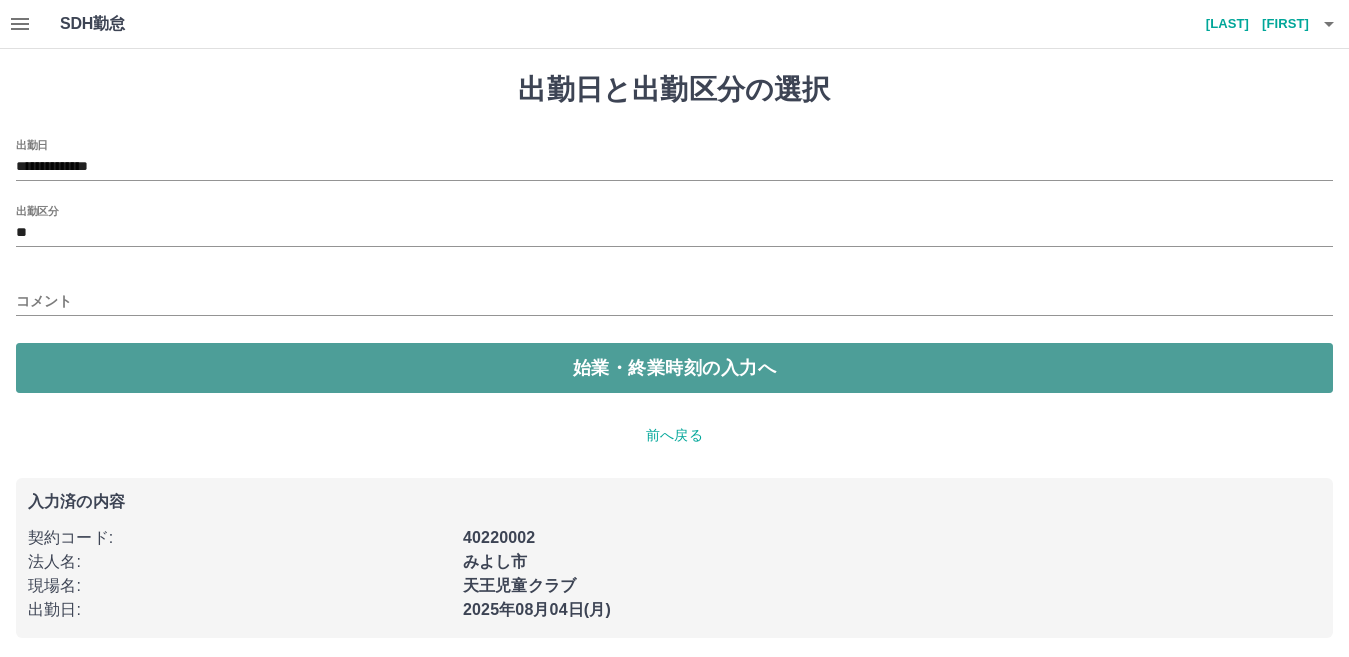 click on "始業・終業時刻の入力へ" at bounding box center [674, 368] 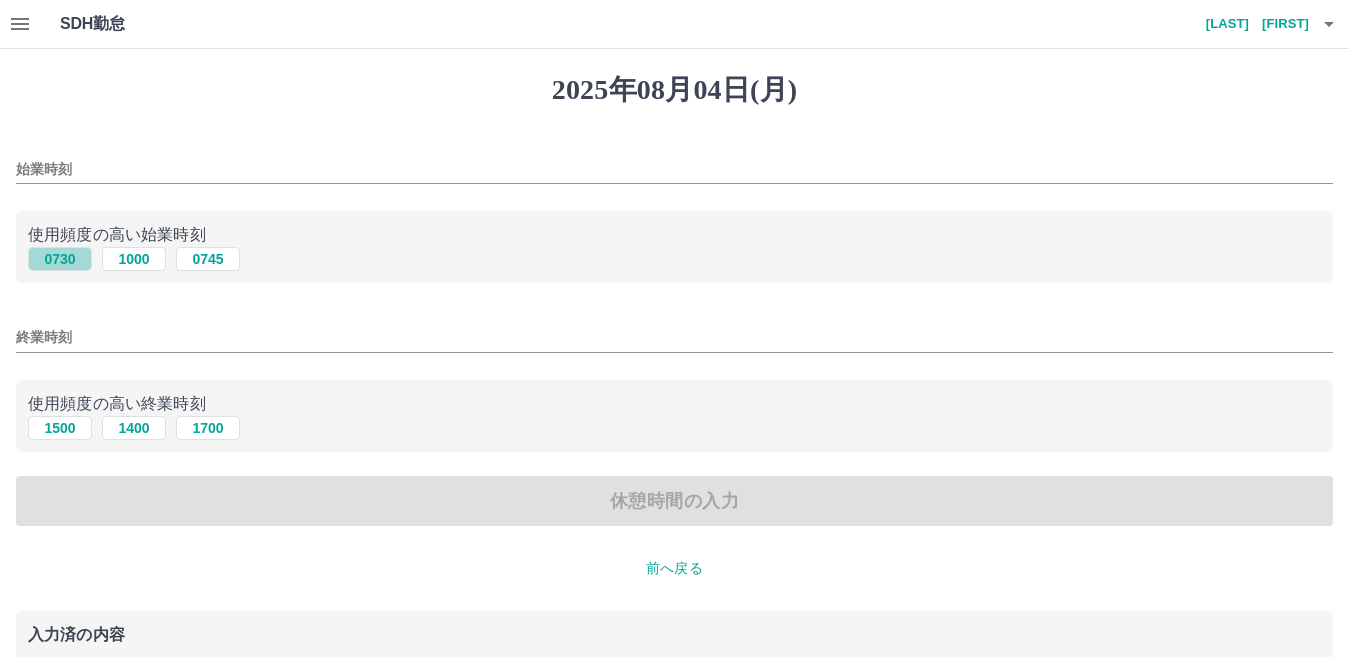 click on "0730" at bounding box center (60, 259) 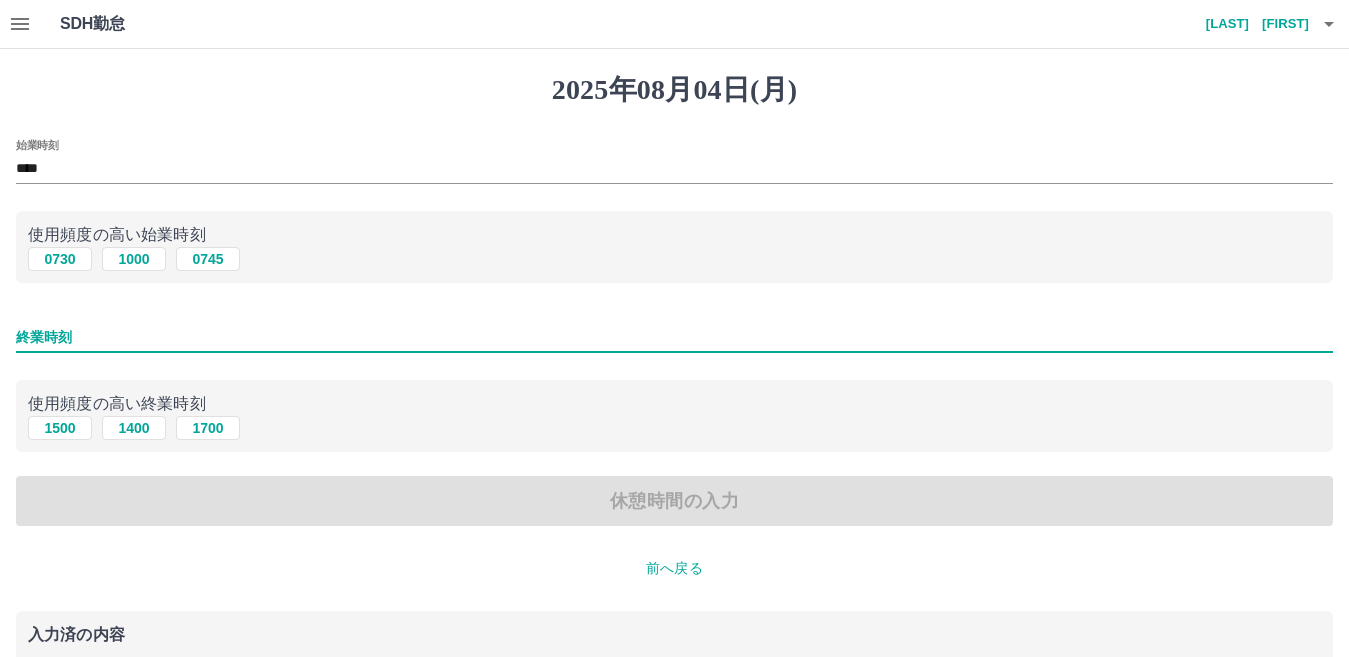 click on "終業時刻" at bounding box center [674, 337] 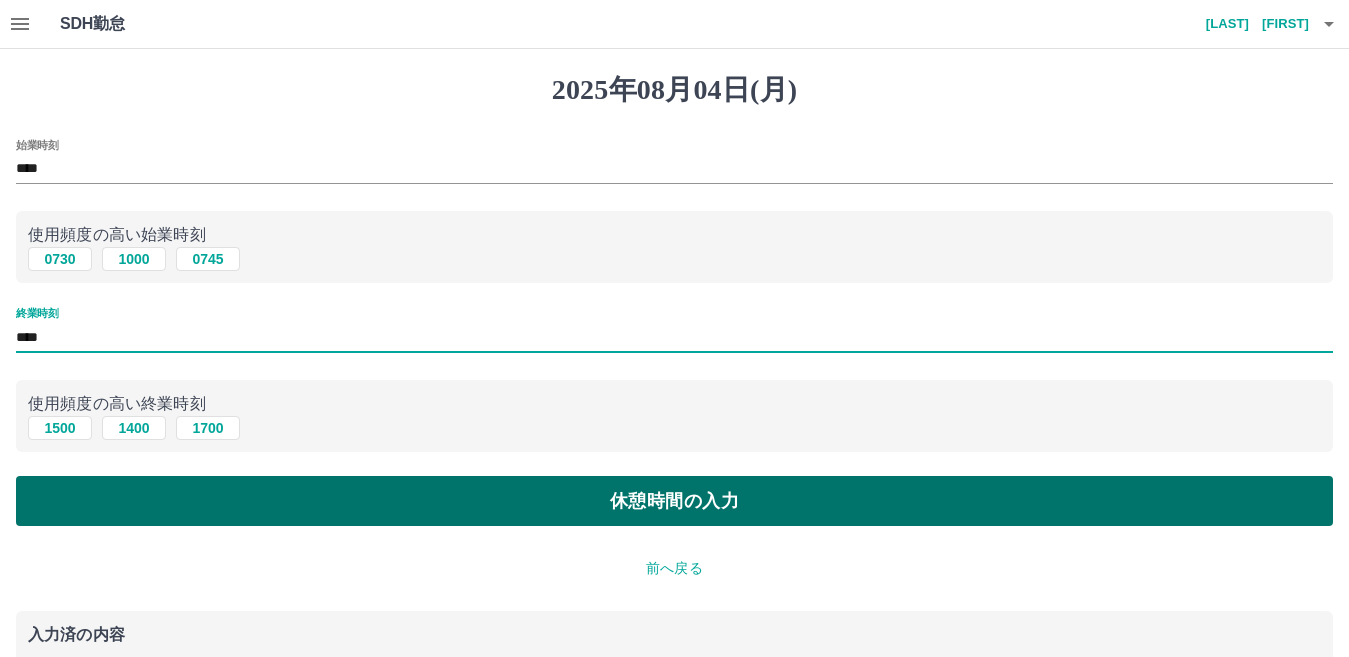 type on "****" 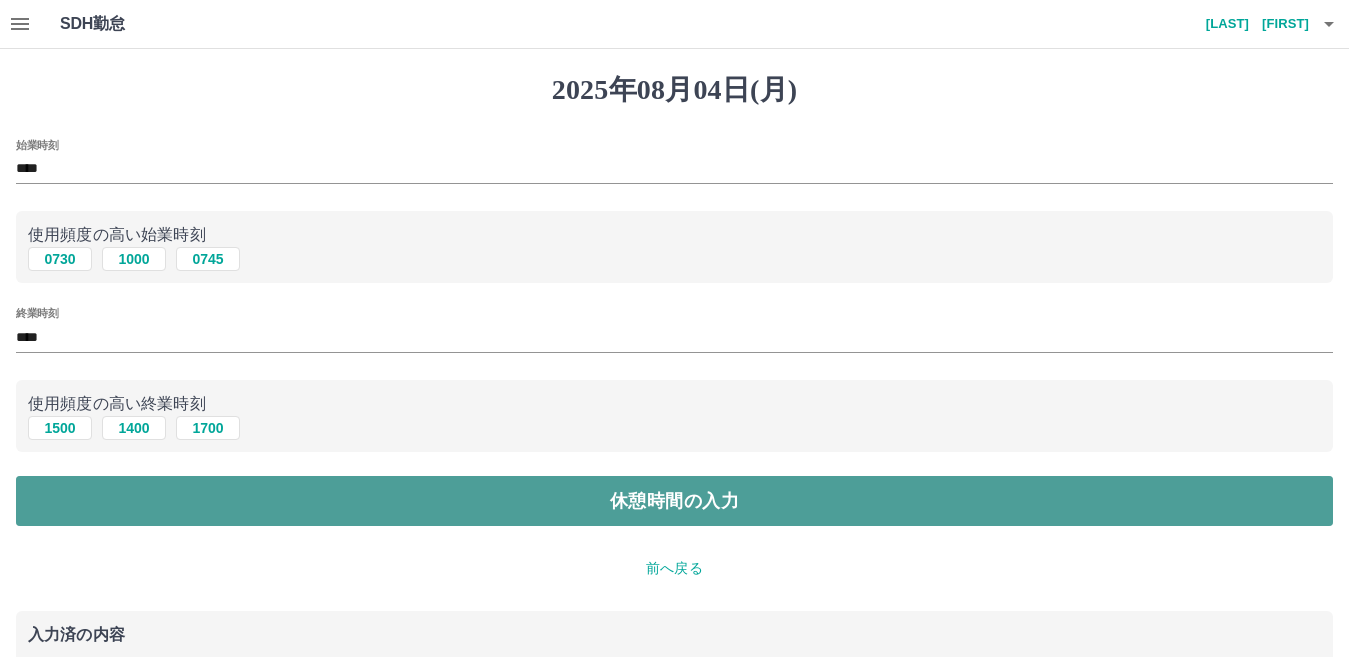 click on "休憩時間の入力" at bounding box center [674, 501] 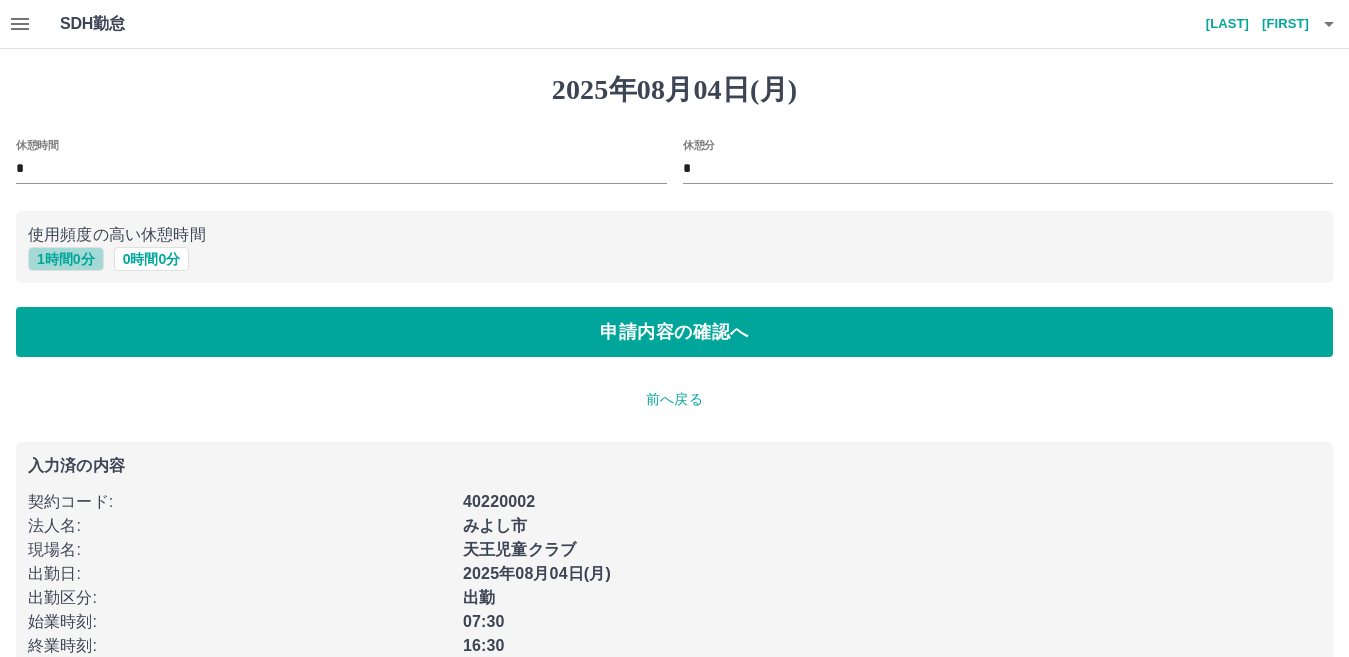 click on "1 時間 0 分" at bounding box center [66, 259] 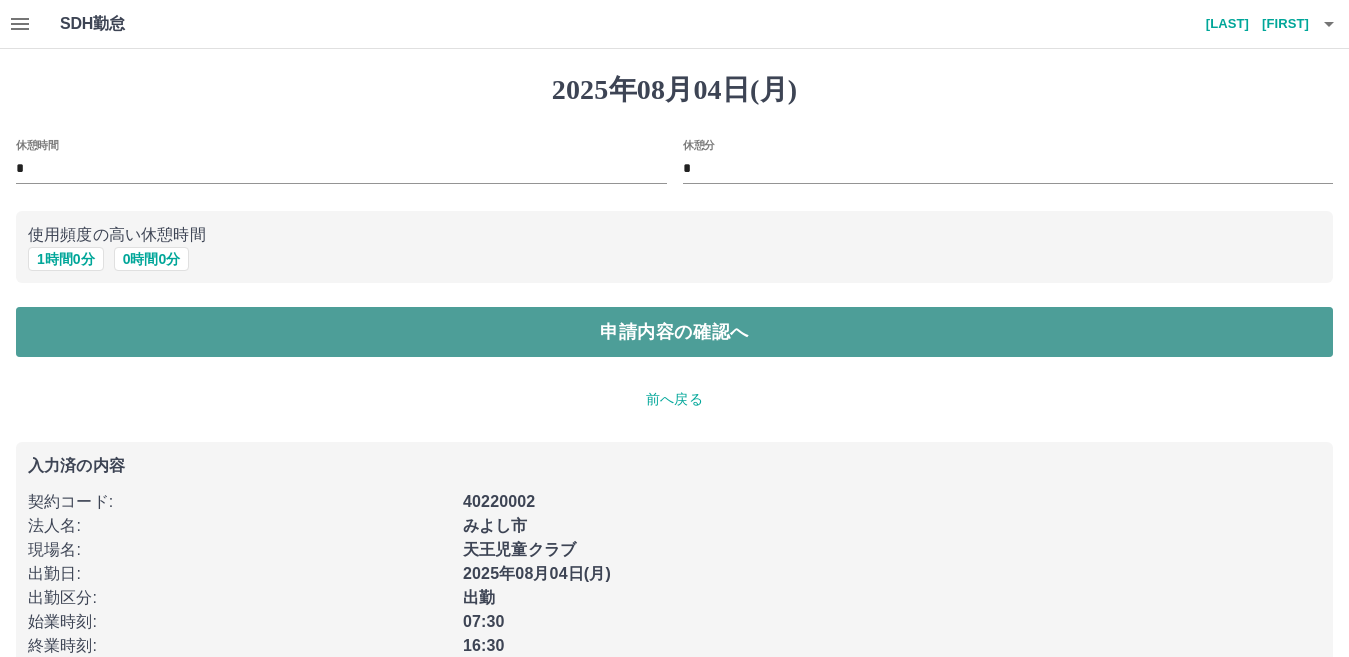 click on "申請内容の確認へ" at bounding box center (674, 332) 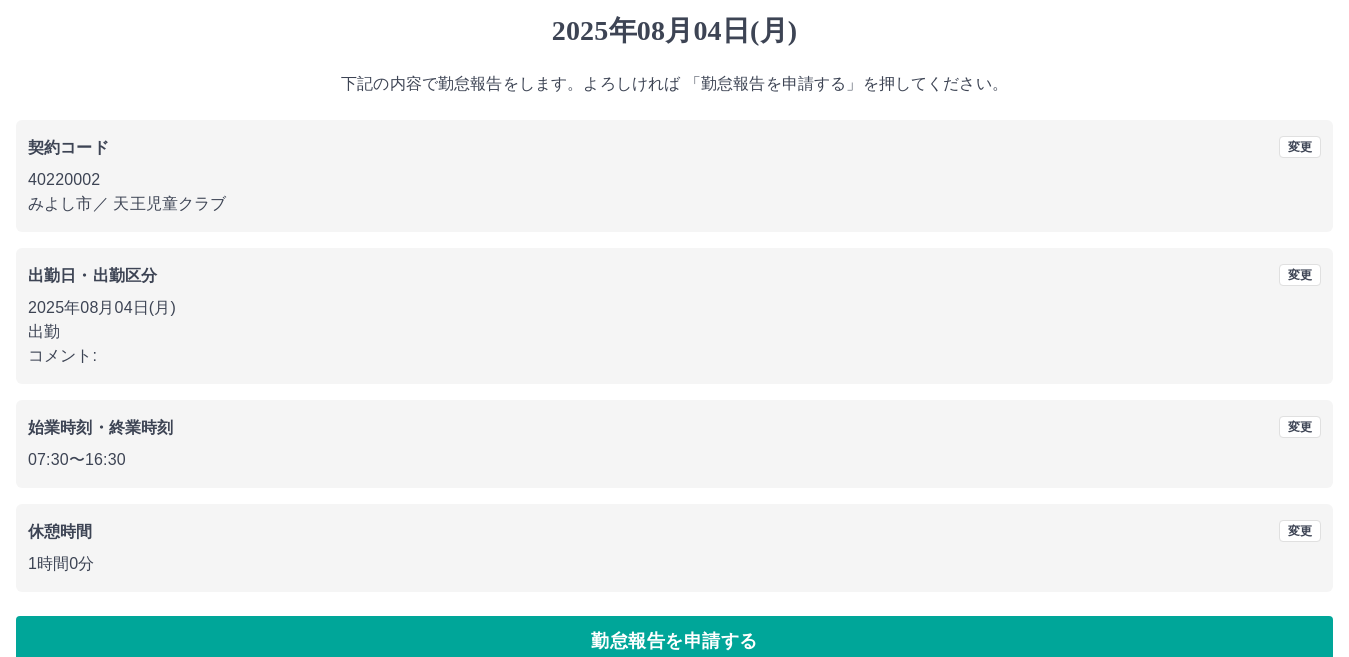 scroll, scrollTop: 92, scrollLeft: 0, axis: vertical 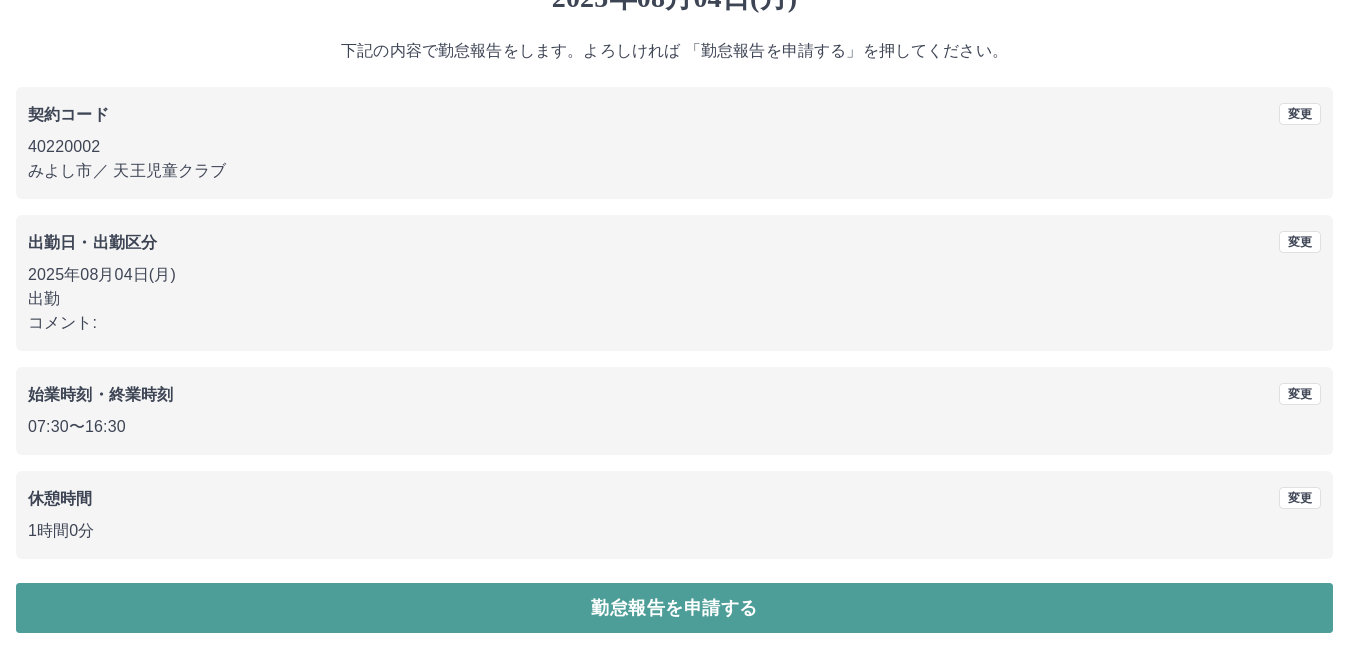 click on "勤怠報告を申請する" at bounding box center [674, 608] 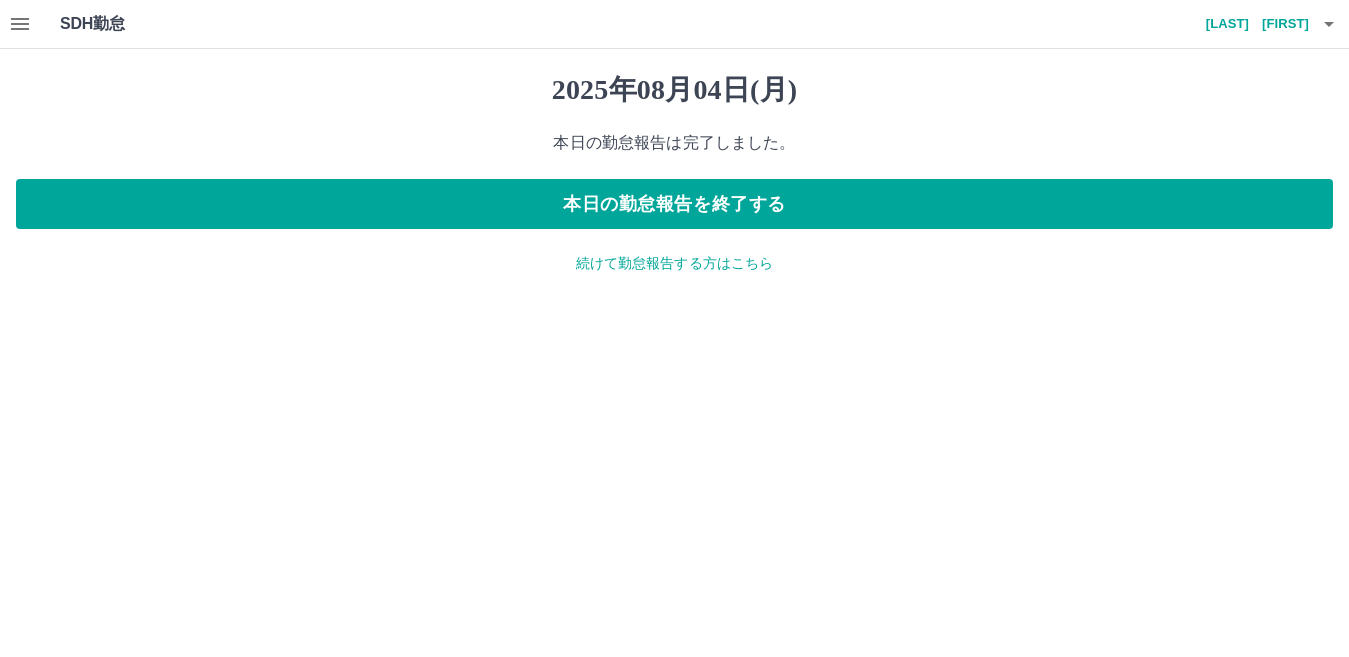 scroll, scrollTop: 0, scrollLeft: 0, axis: both 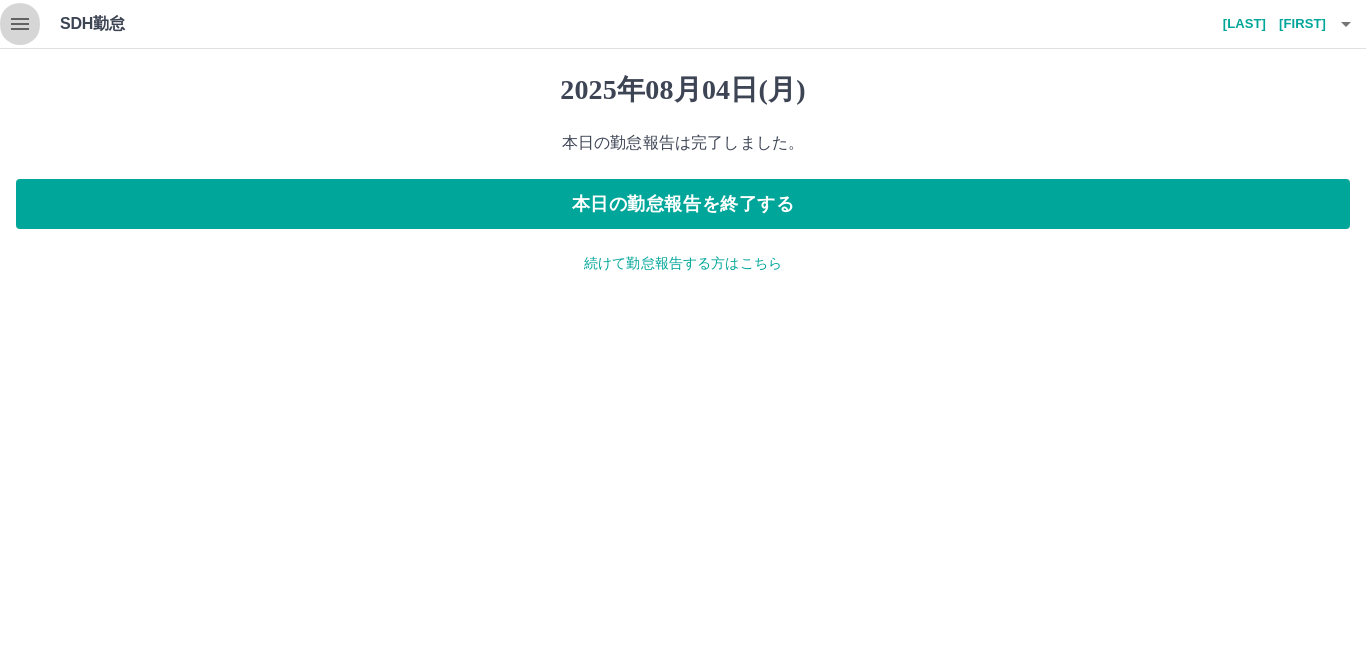 click 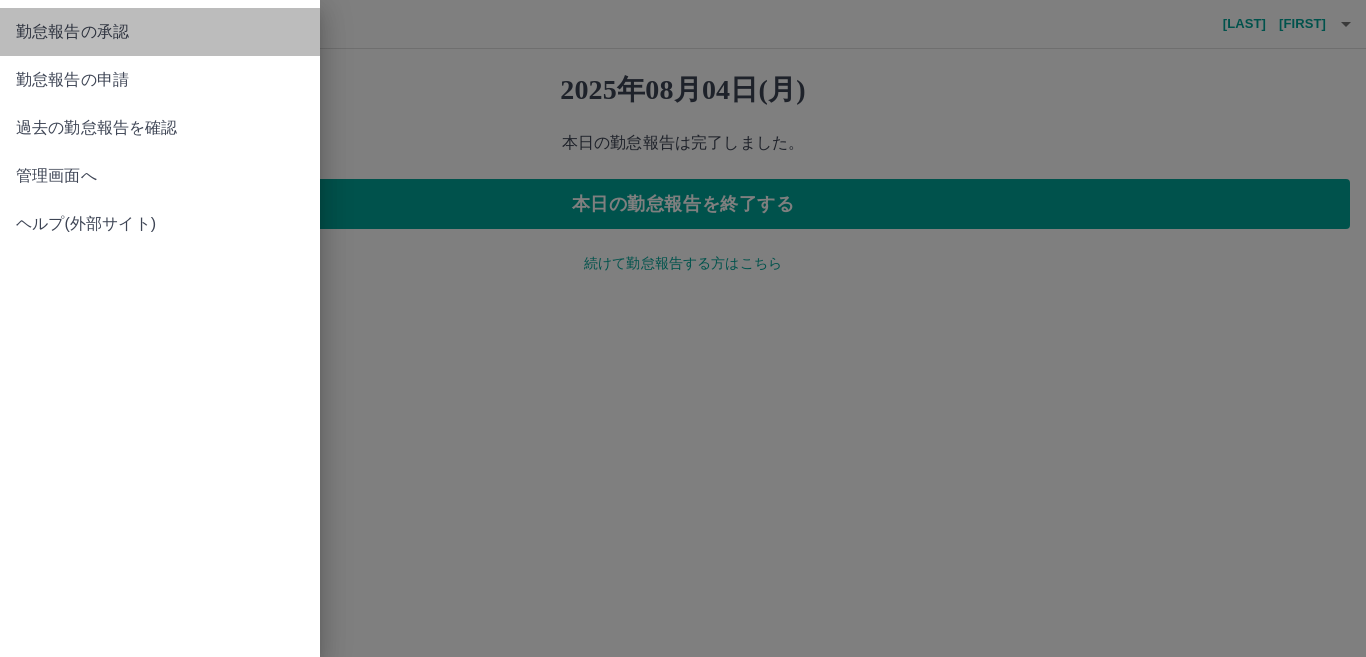 click on "勤怠報告の承認" at bounding box center [160, 32] 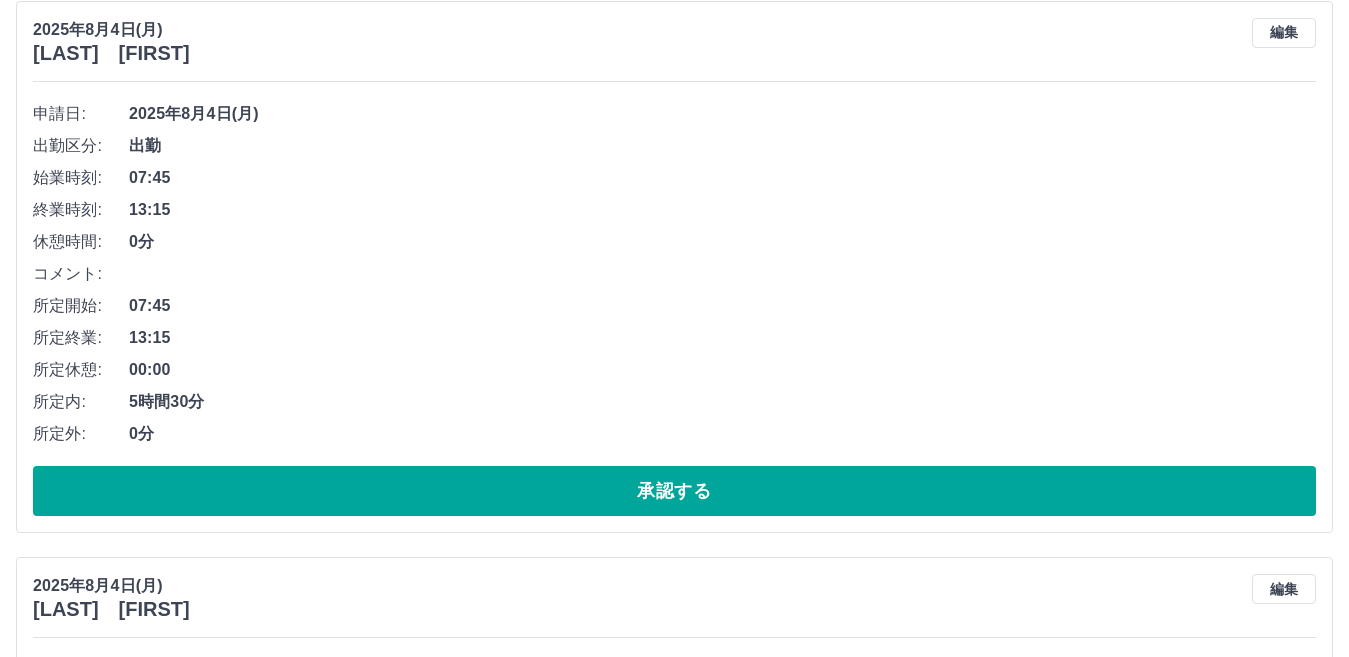 scroll, scrollTop: 200, scrollLeft: 0, axis: vertical 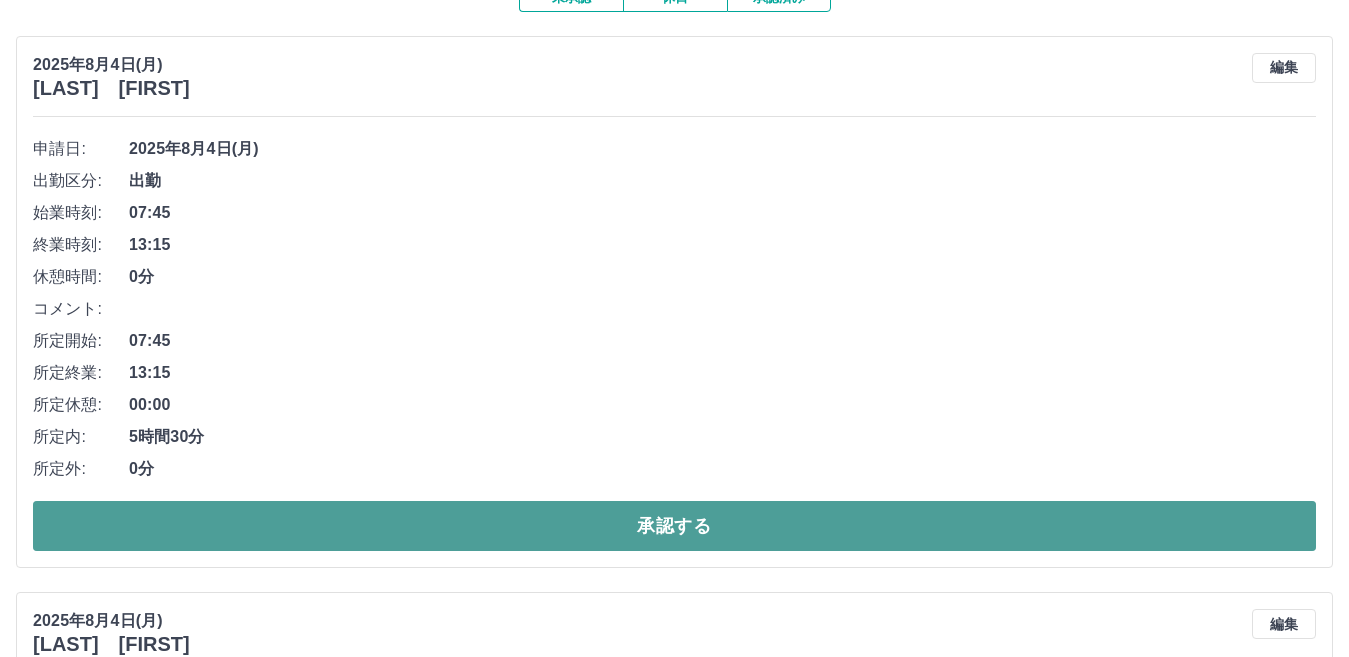 click on "承認する" at bounding box center [674, 526] 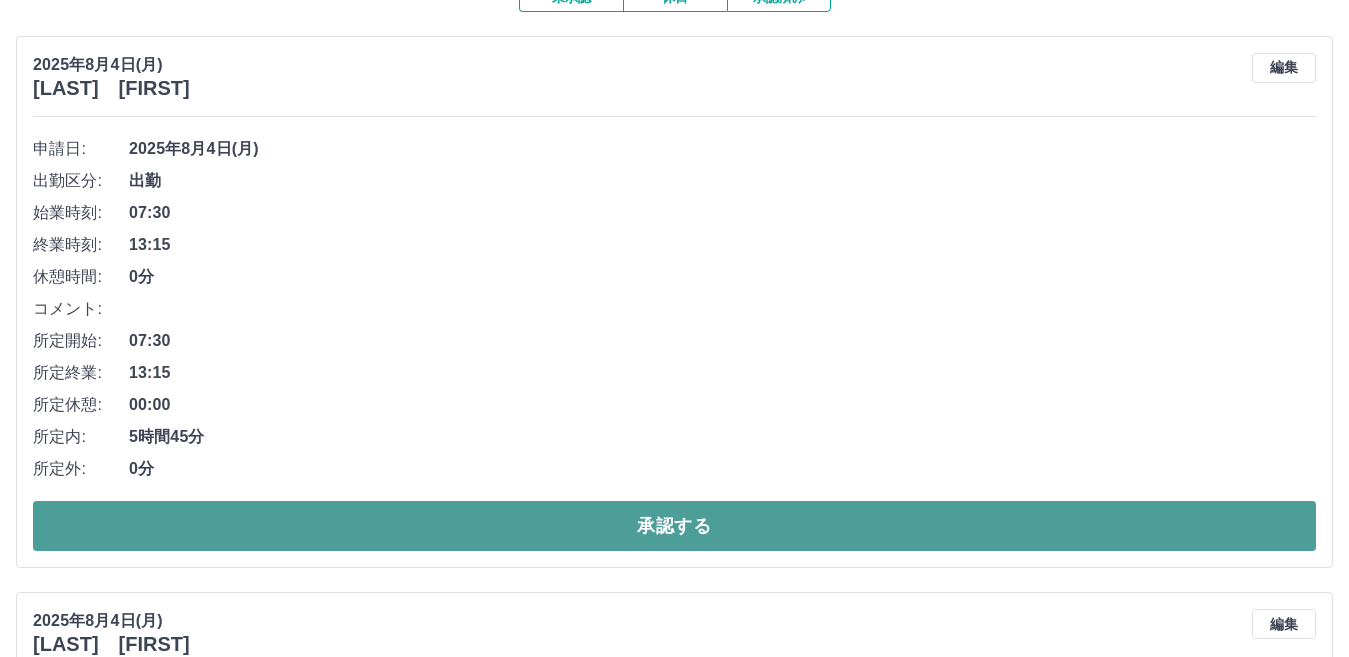 click on "承認する" at bounding box center [674, 526] 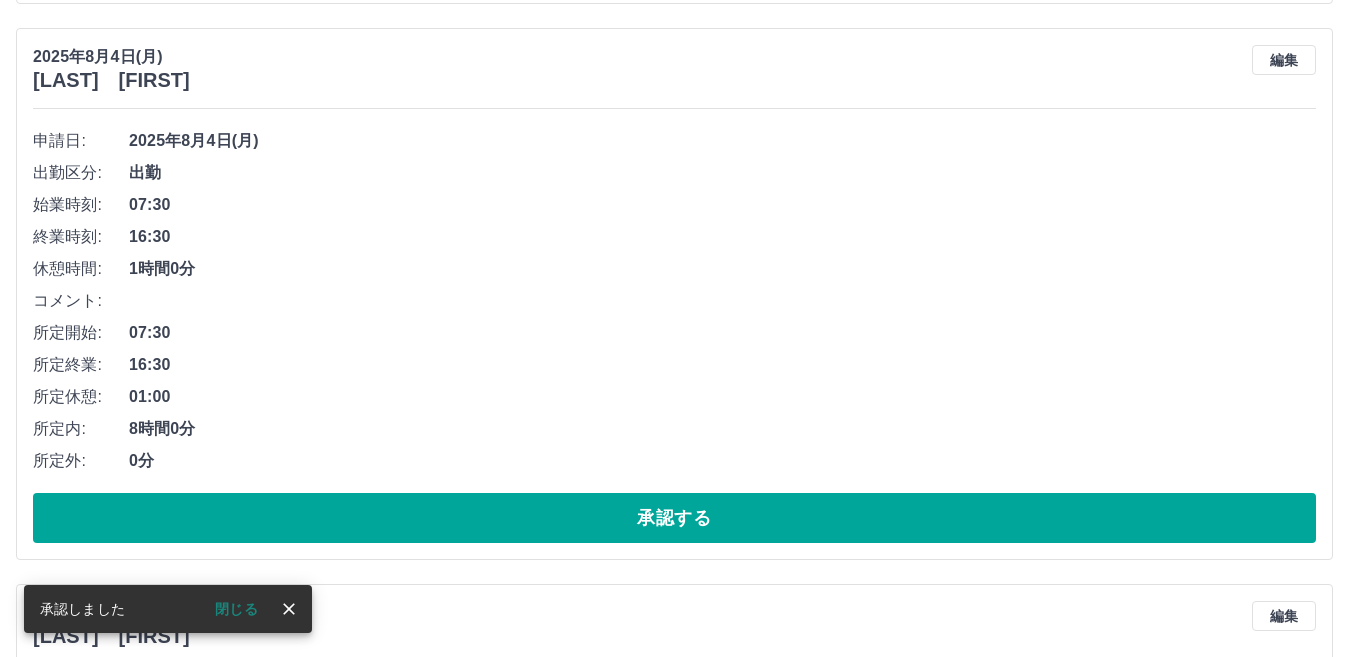 scroll, scrollTop: 800, scrollLeft: 0, axis: vertical 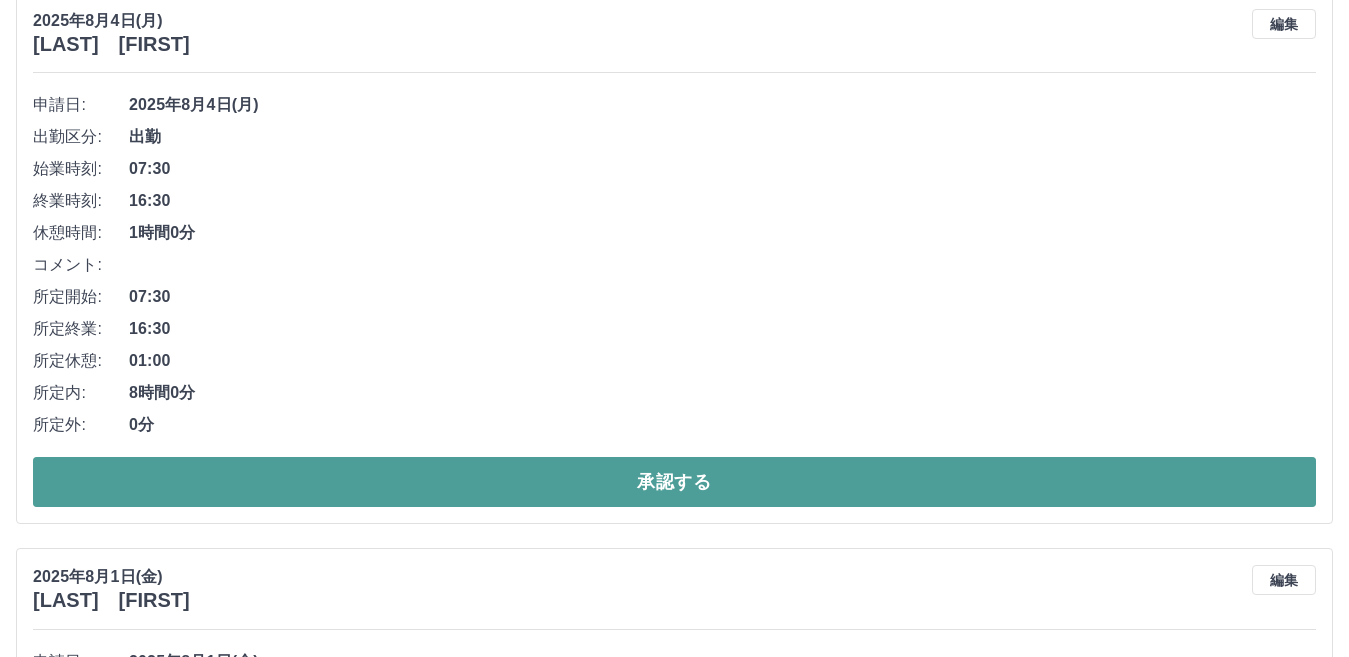 click on "承認する" at bounding box center [674, 482] 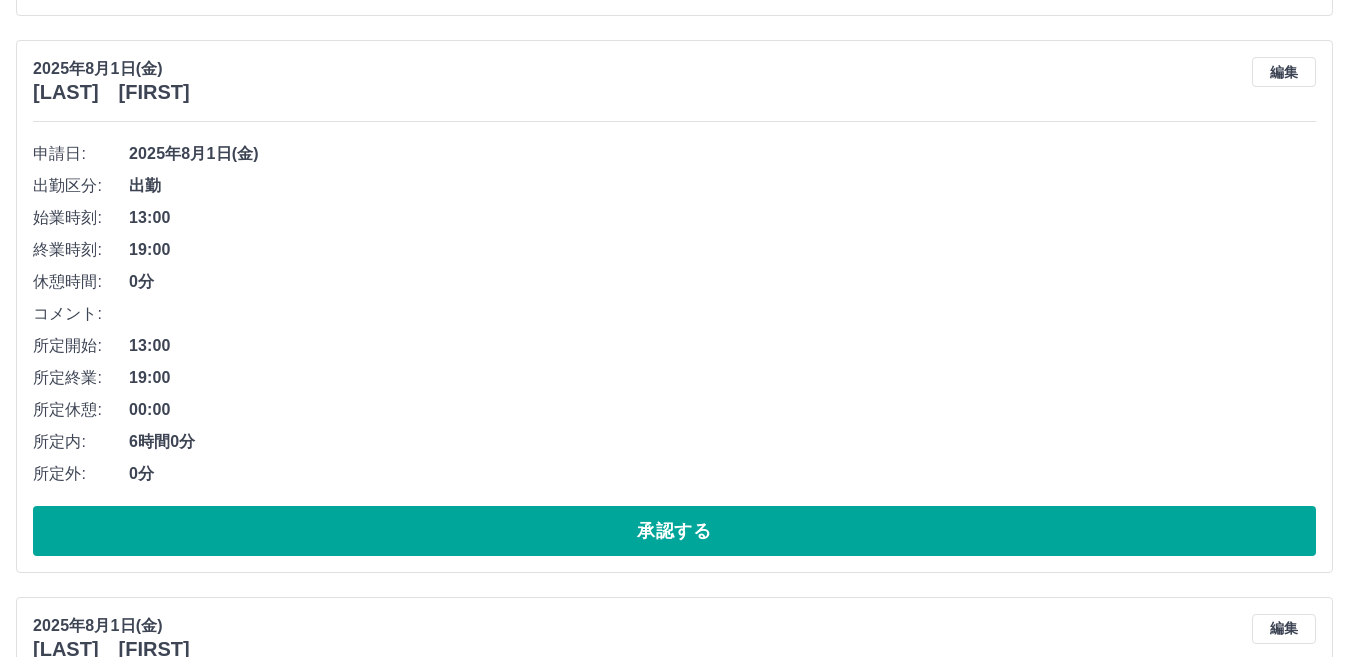 scroll, scrollTop: 1344, scrollLeft: 0, axis: vertical 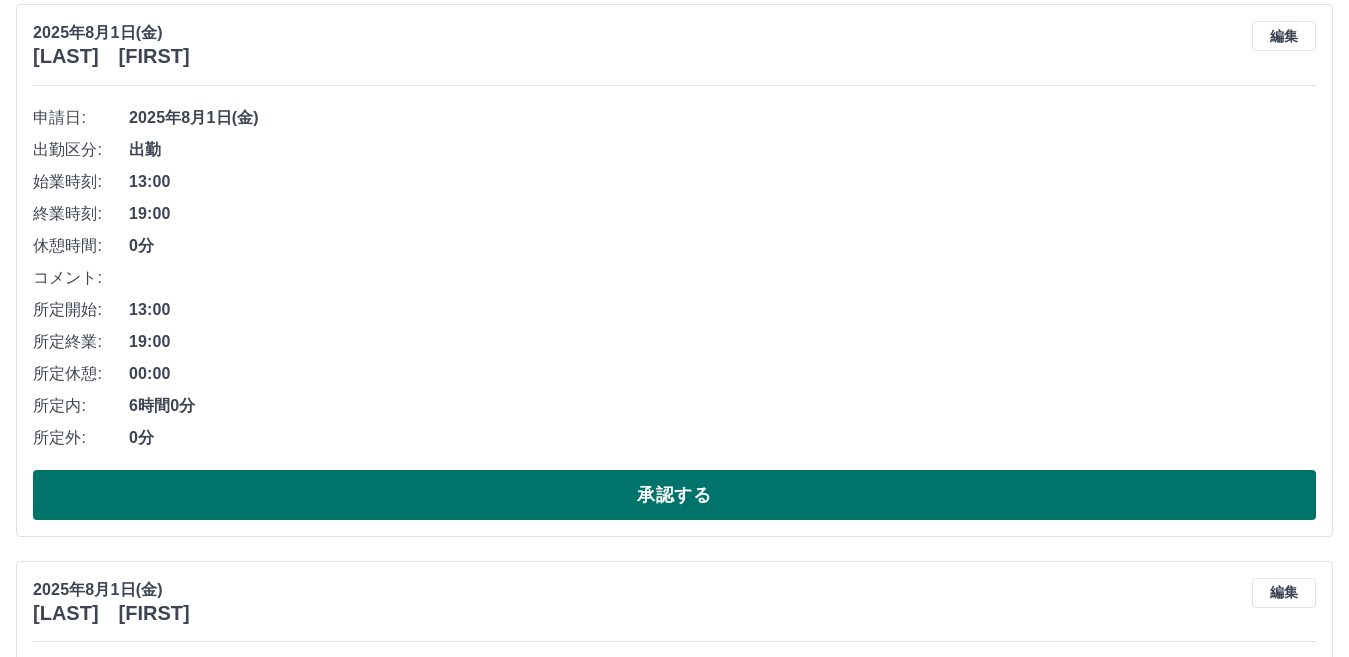 click on "承認する" at bounding box center (674, 495) 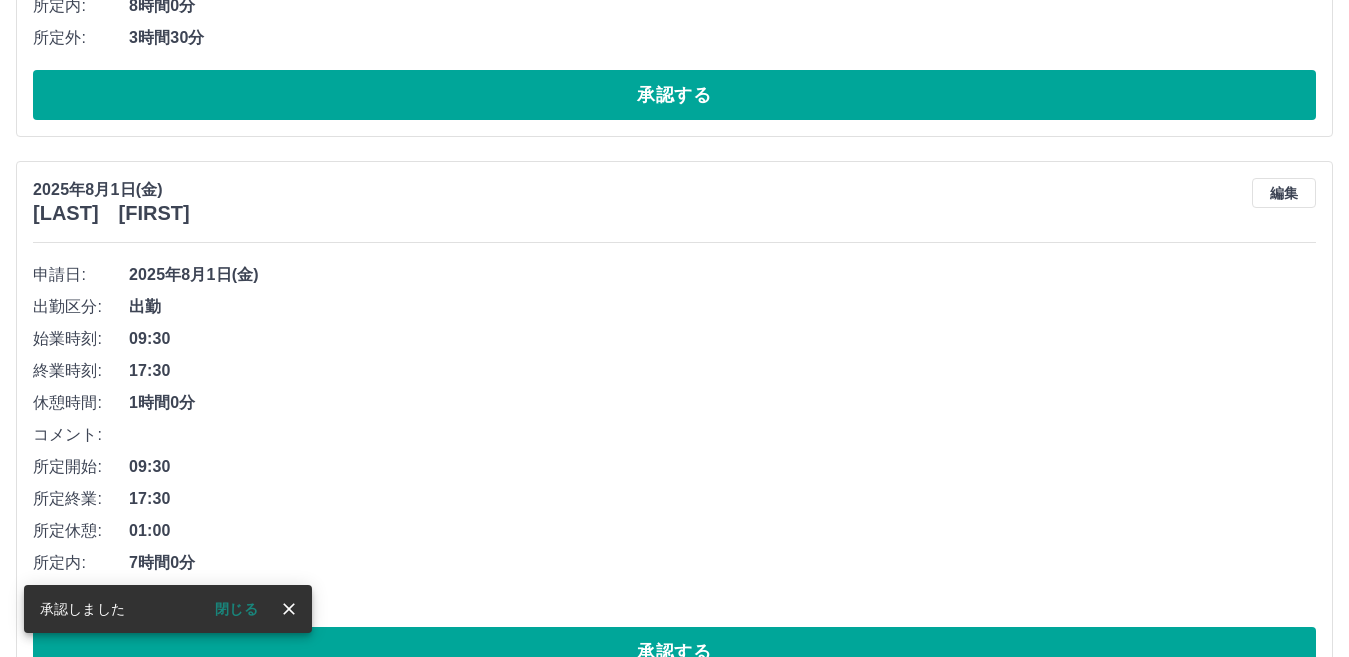 scroll, scrollTop: 1287, scrollLeft: 0, axis: vertical 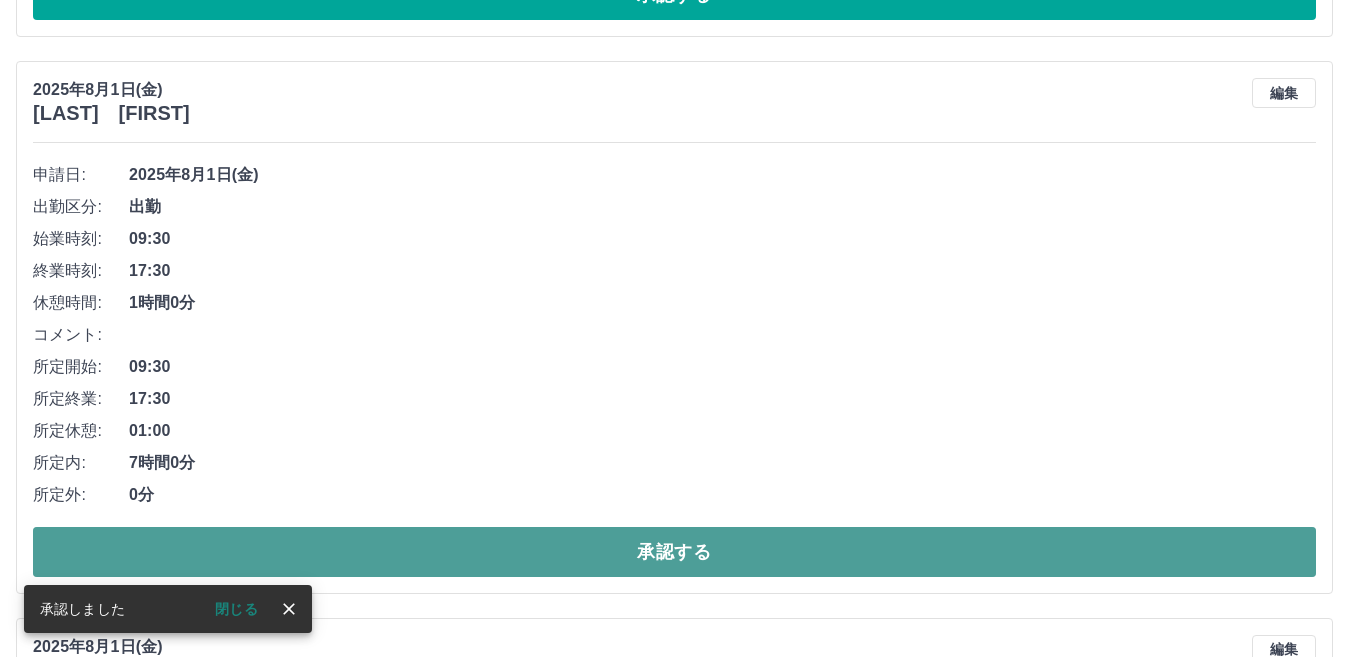 click on "承認する" at bounding box center [674, 552] 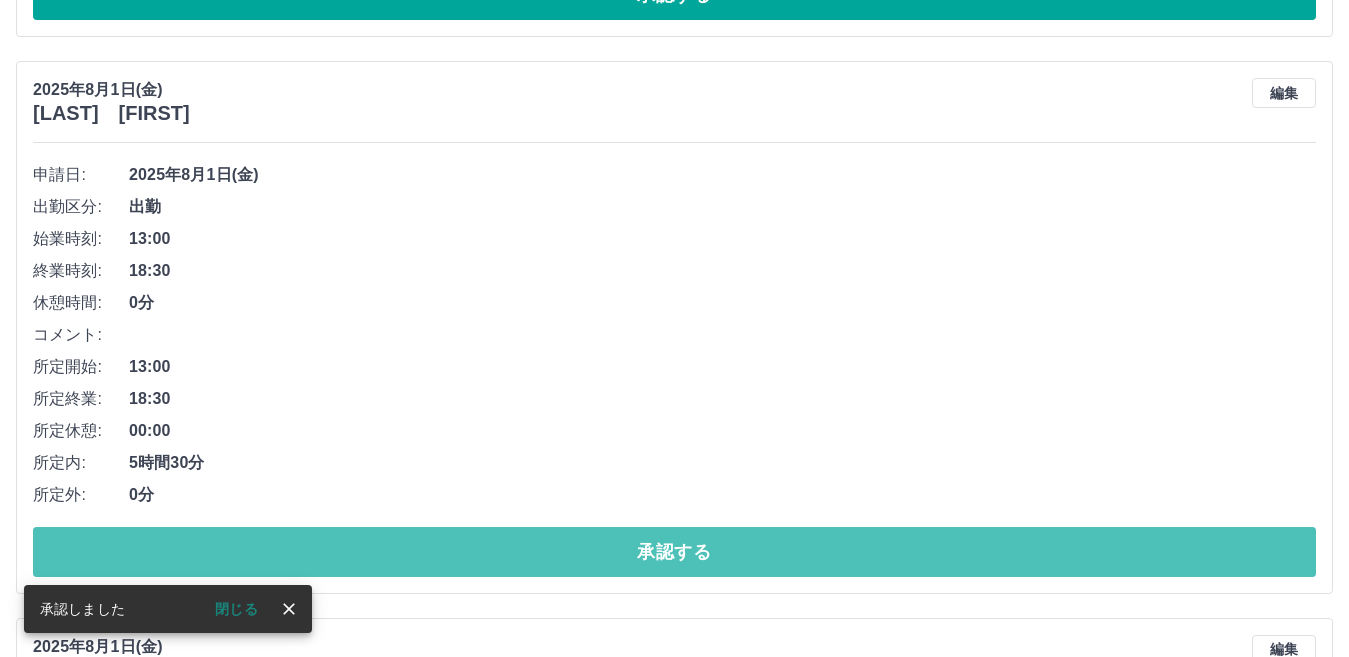 click on "承認する" at bounding box center (674, 552) 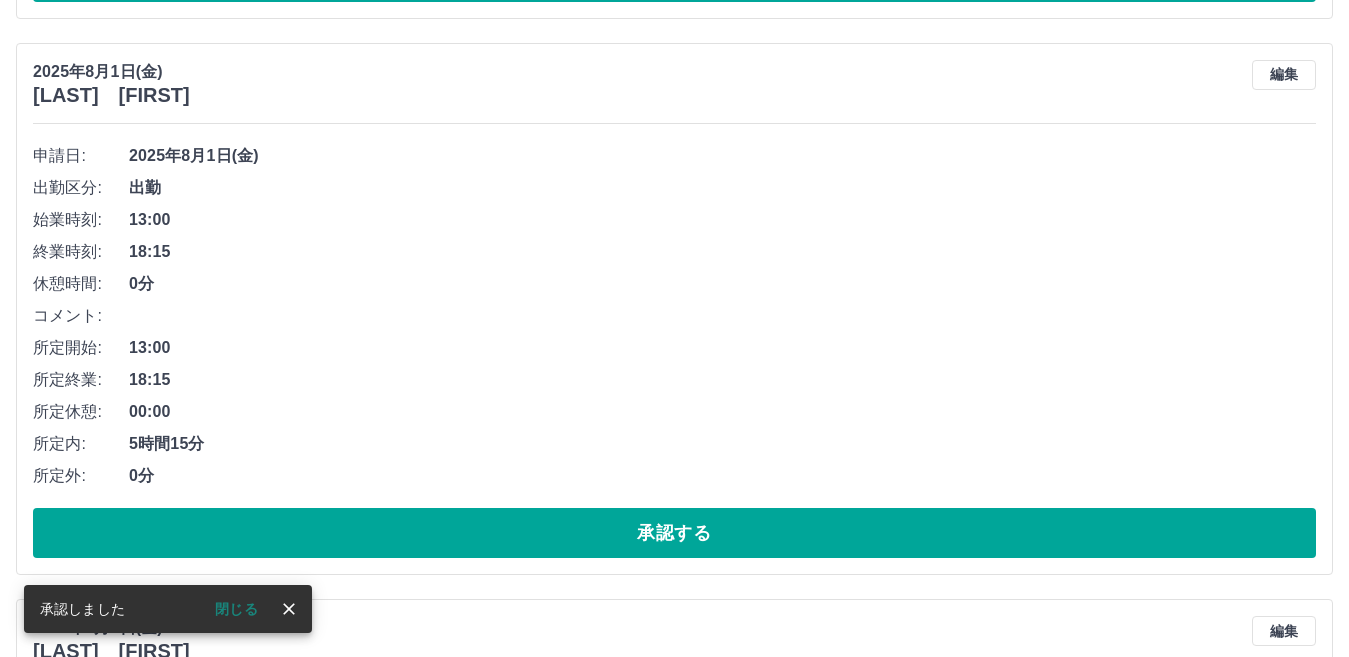 scroll, scrollTop: 1887, scrollLeft: 0, axis: vertical 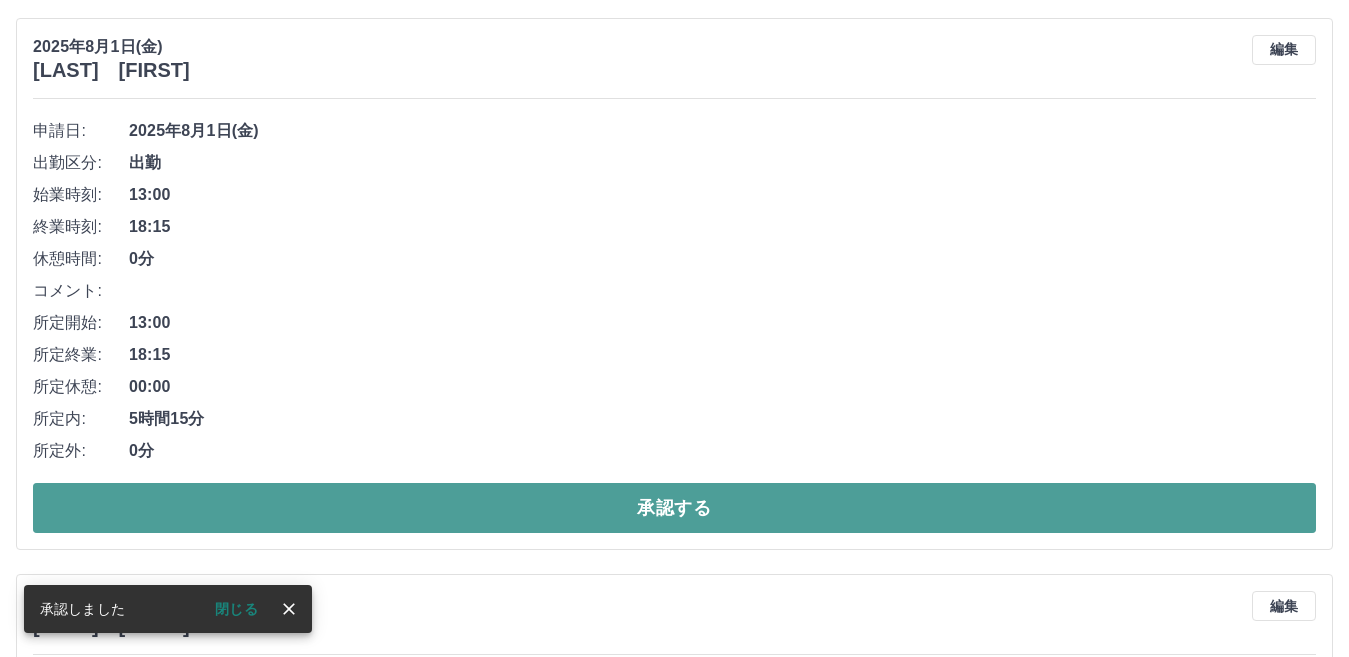 click on "承認する" at bounding box center [674, 508] 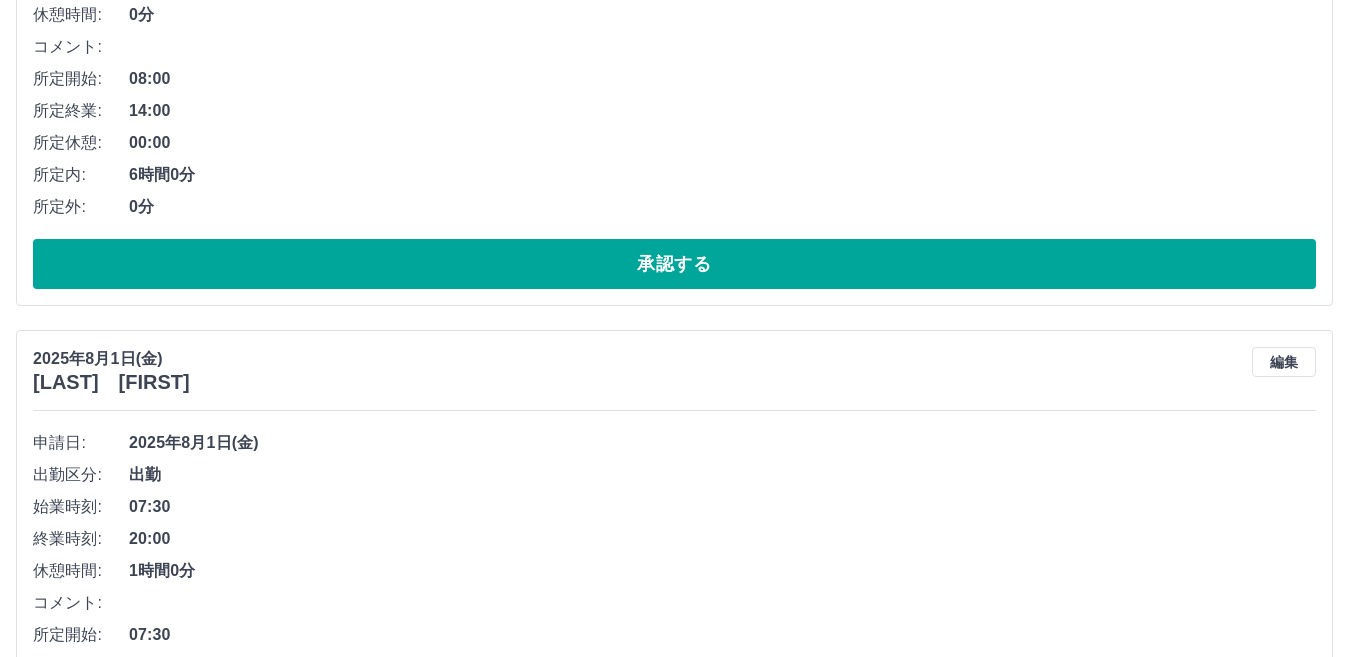 scroll, scrollTop: 0, scrollLeft: 0, axis: both 